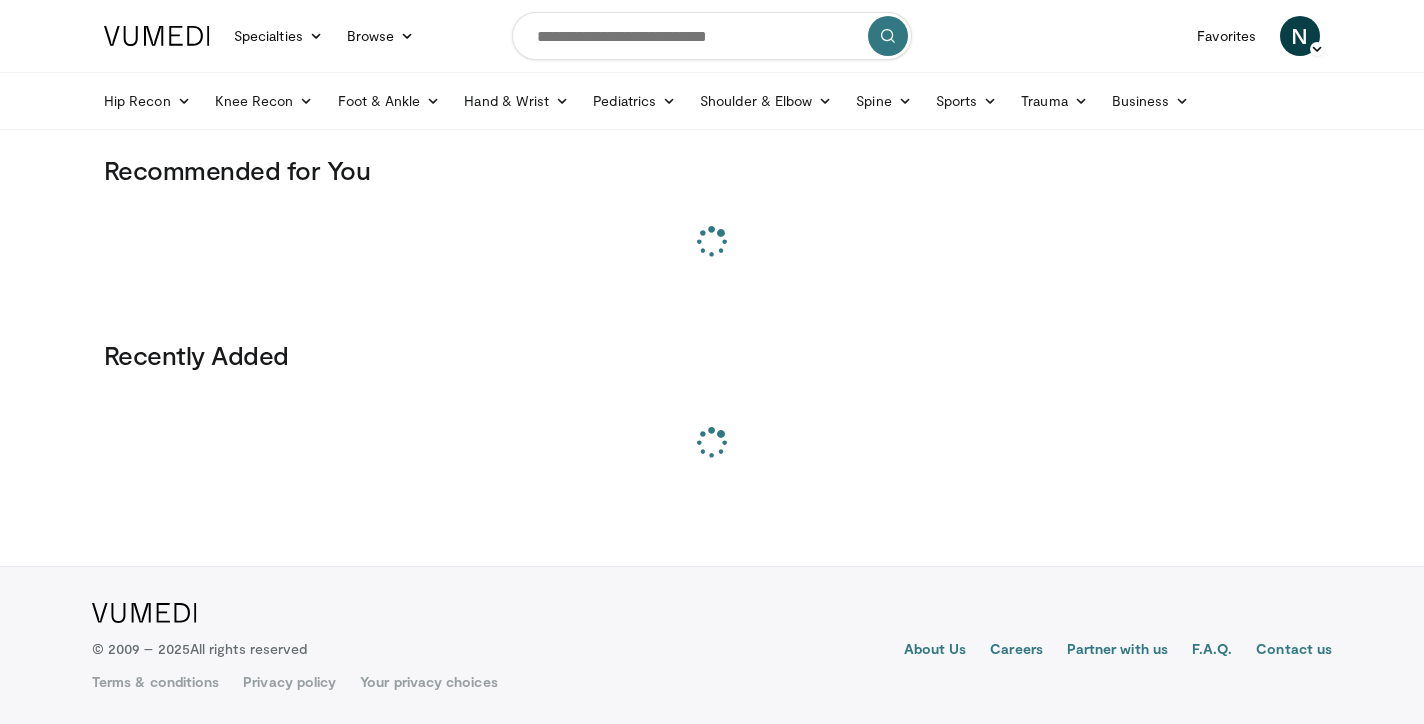scroll, scrollTop: 0, scrollLeft: 0, axis: both 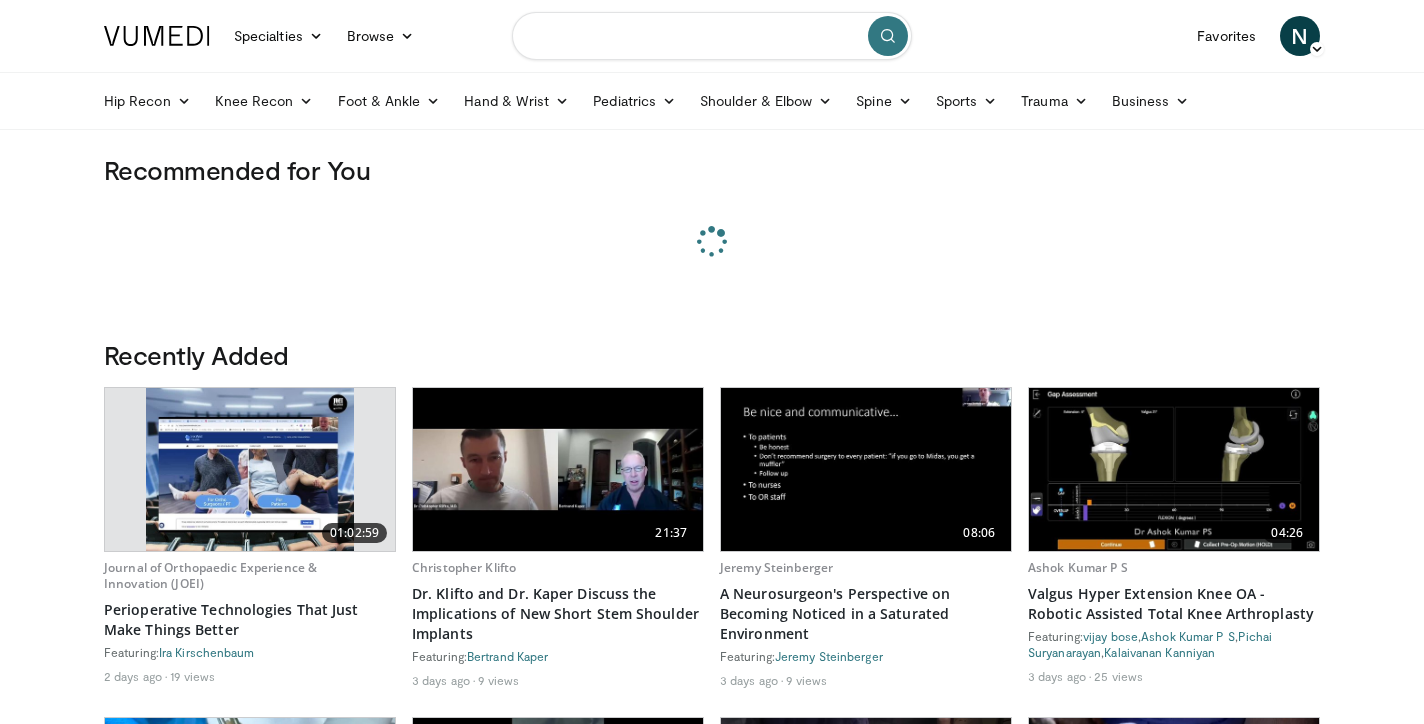 click at bounding box center [712, 36] 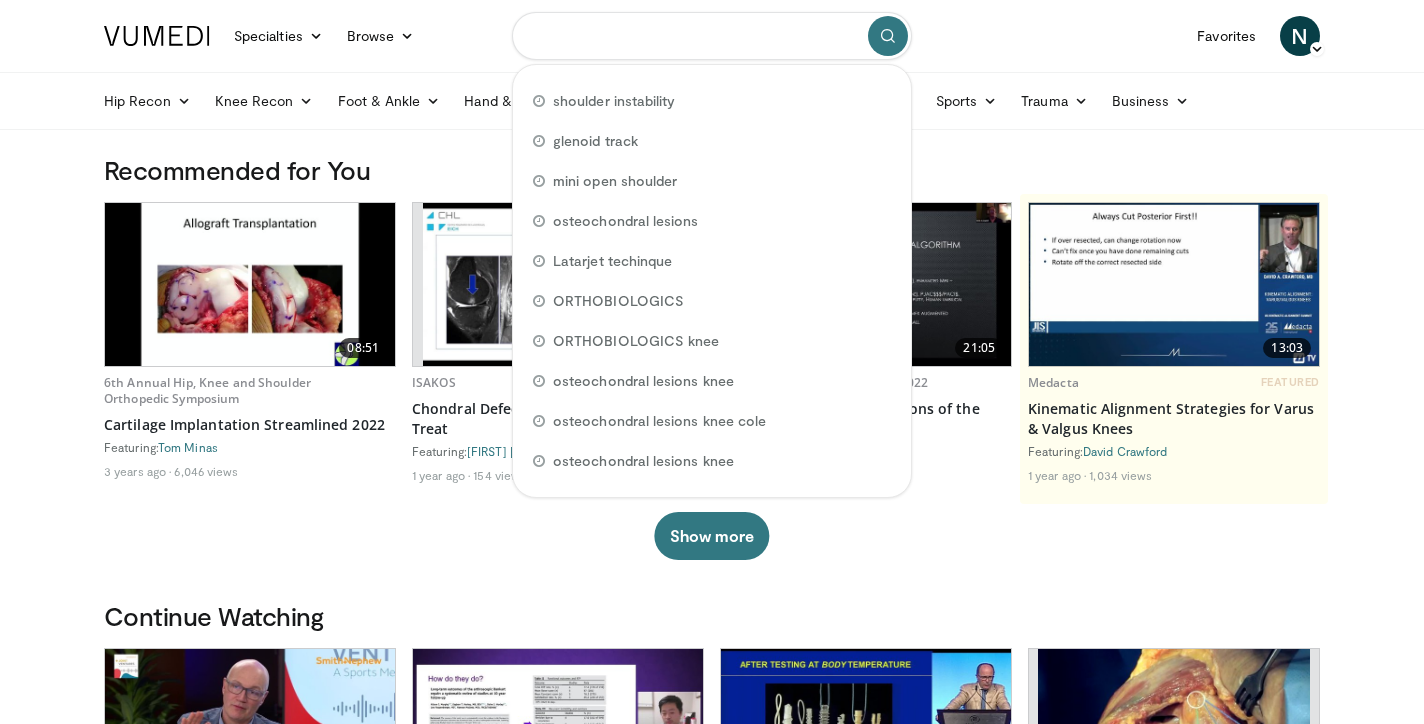 paste on "**********" 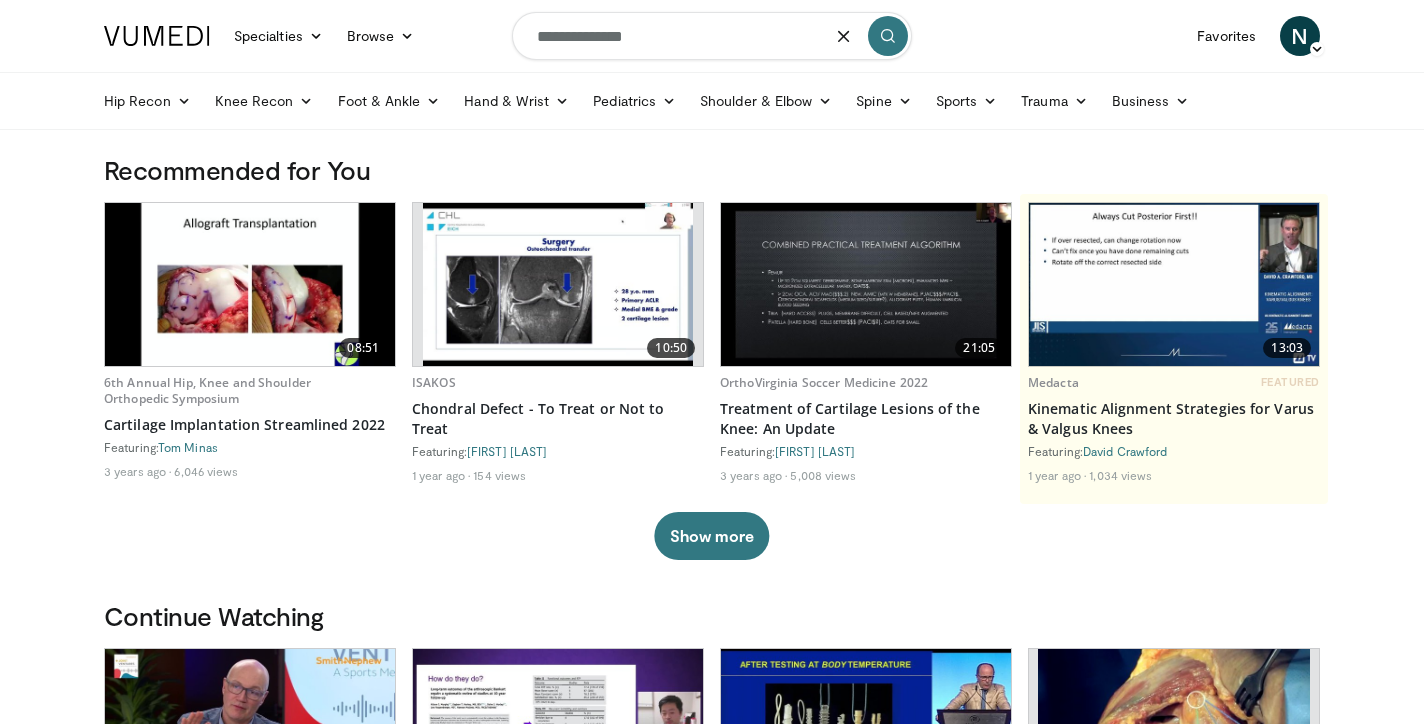 type on "**********" 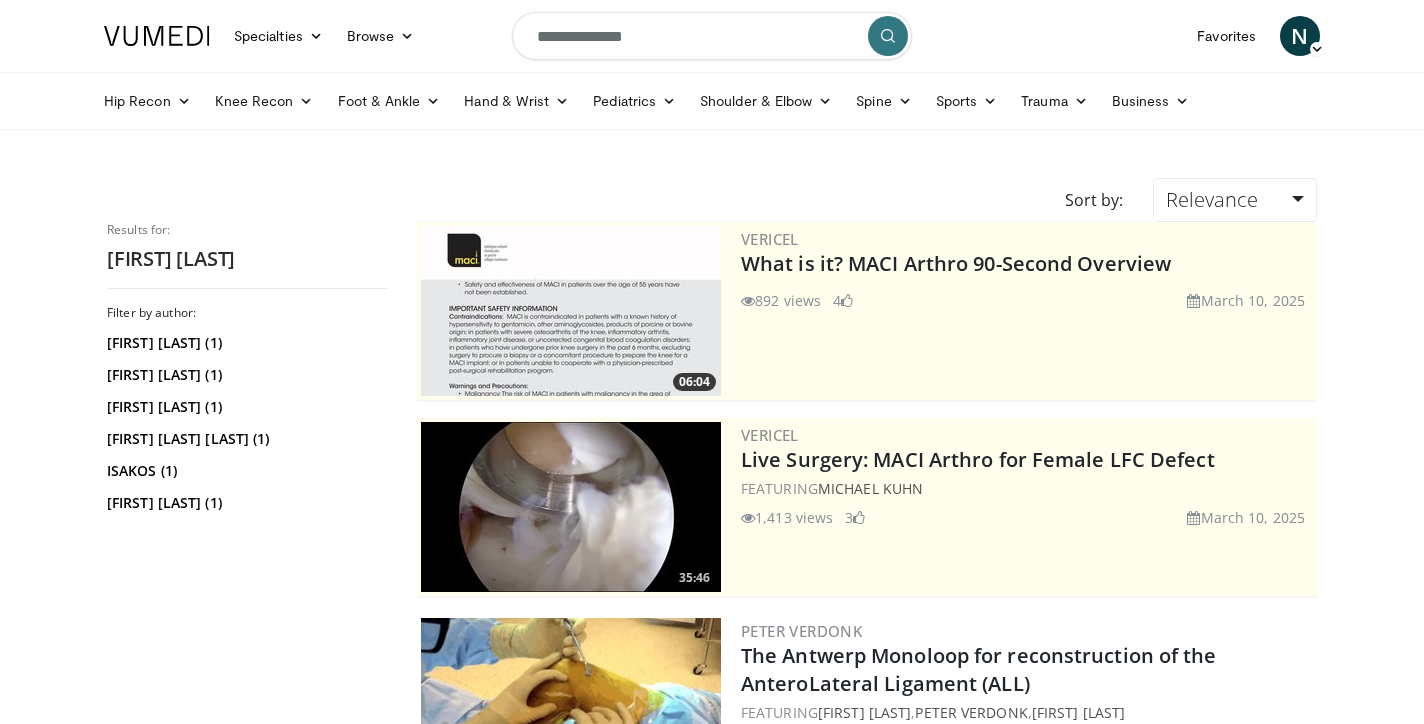 scroll, scrollTop: 0, scrollLeft: 0, axis: both 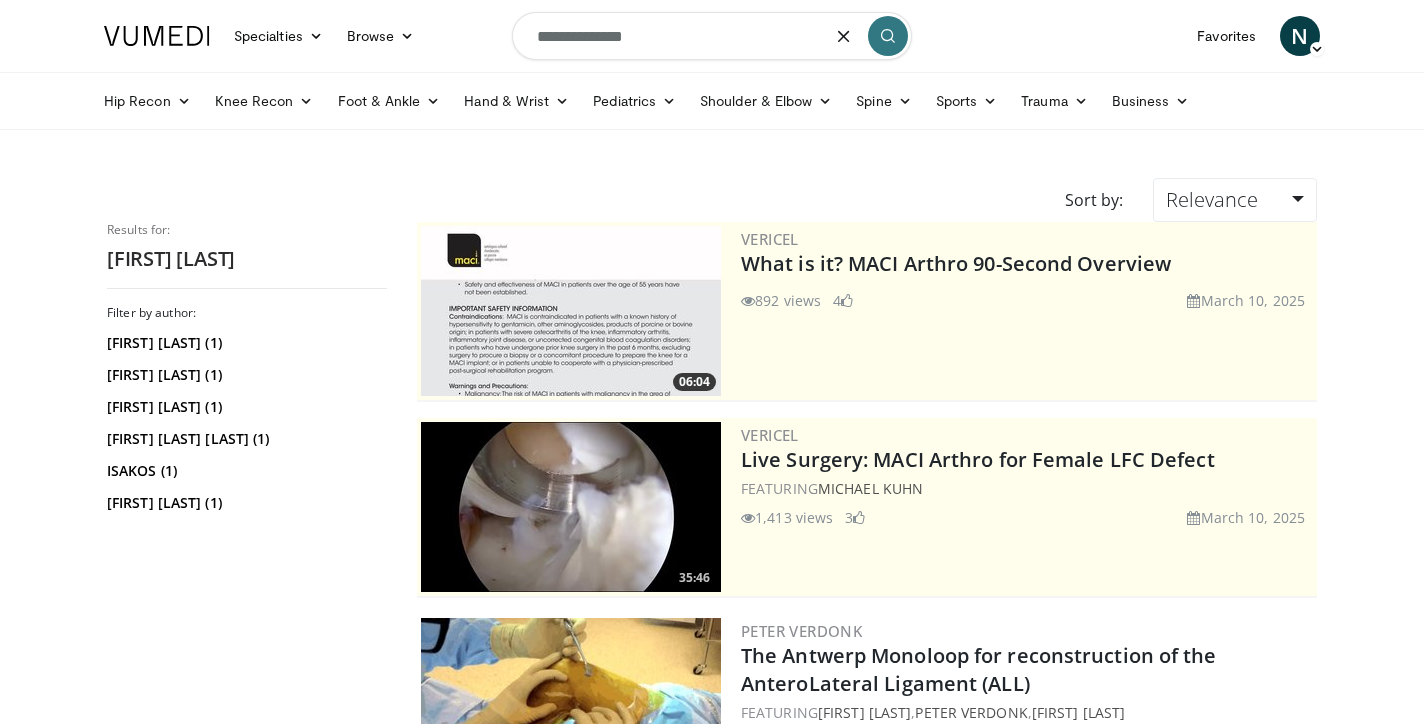 drag, startPoint x: 664, startPoint y: 41, endPoint x: 465, endPoint y: 27, distance: 199.49185 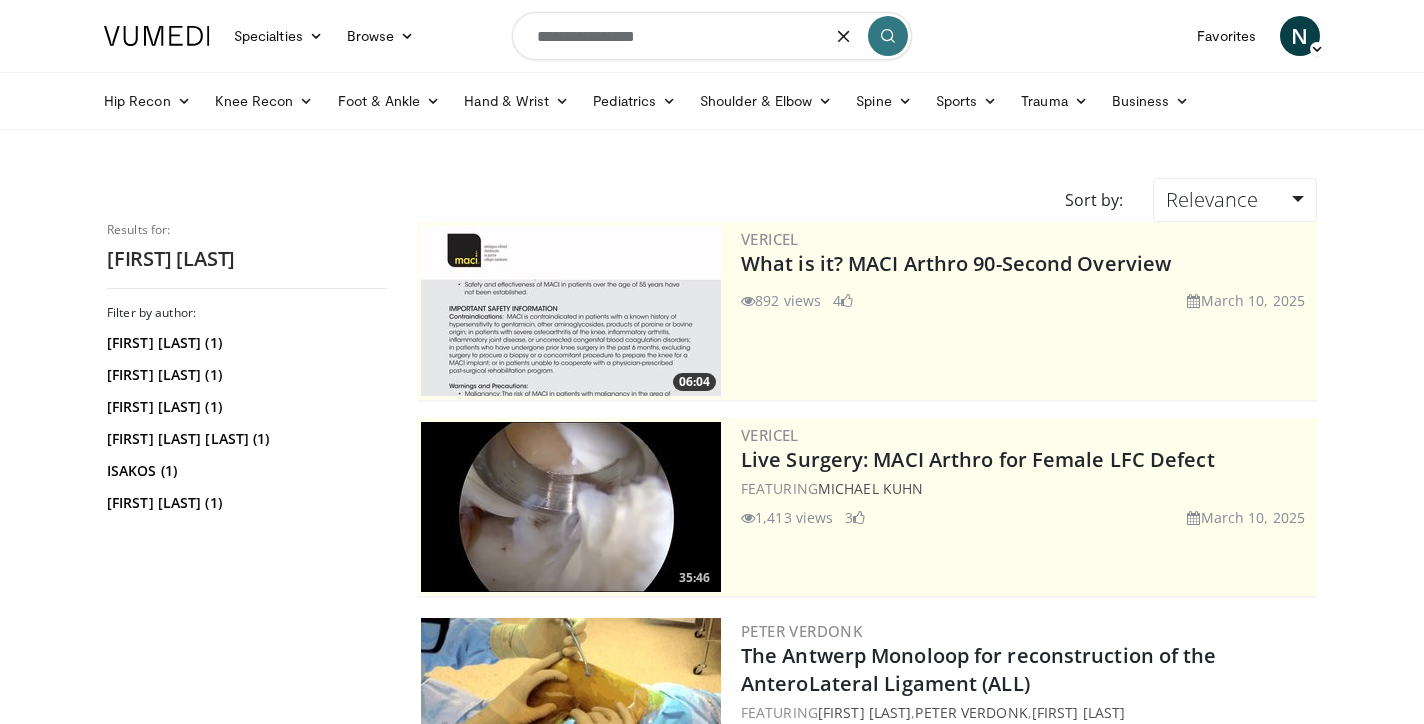 type on "**********" 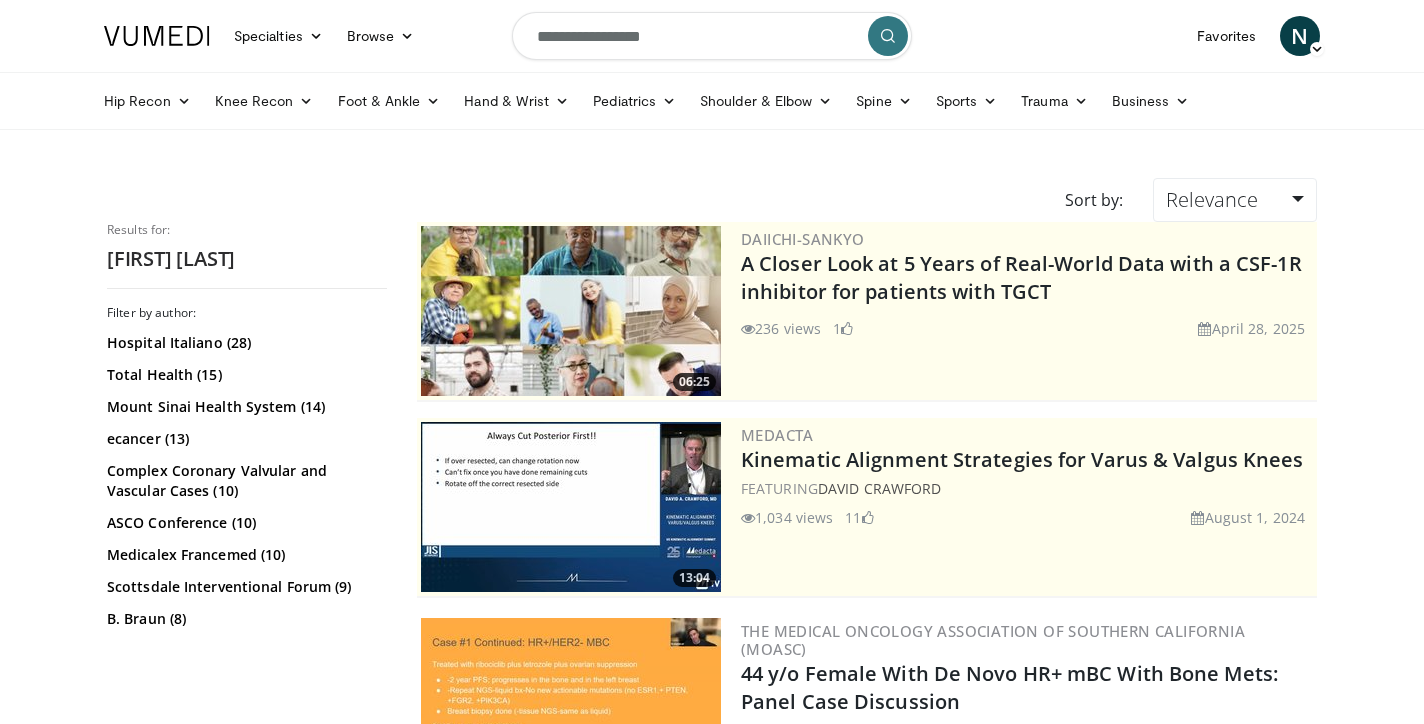 scroll, scrollTop: 0, scrollLeft: 0, axis: both 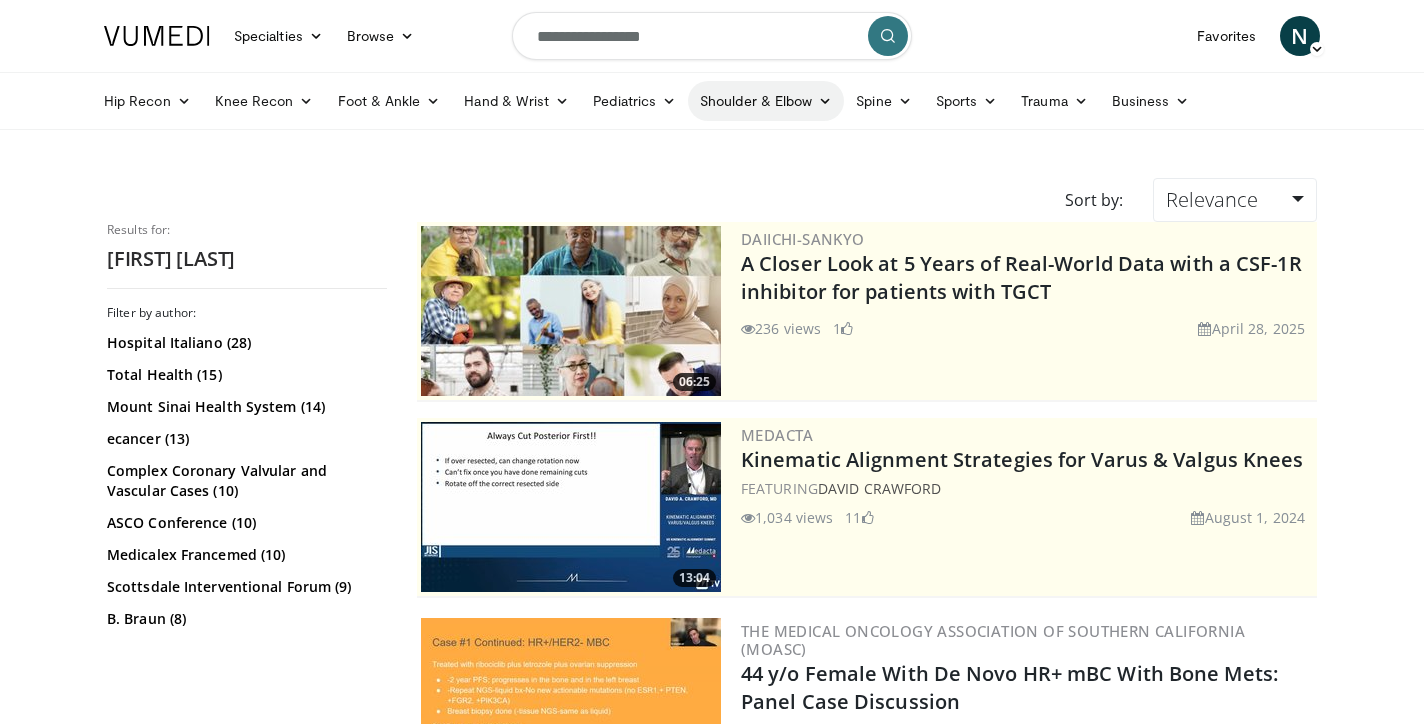click on "Shoulder & Elbow" at bounding box center (766, 101) 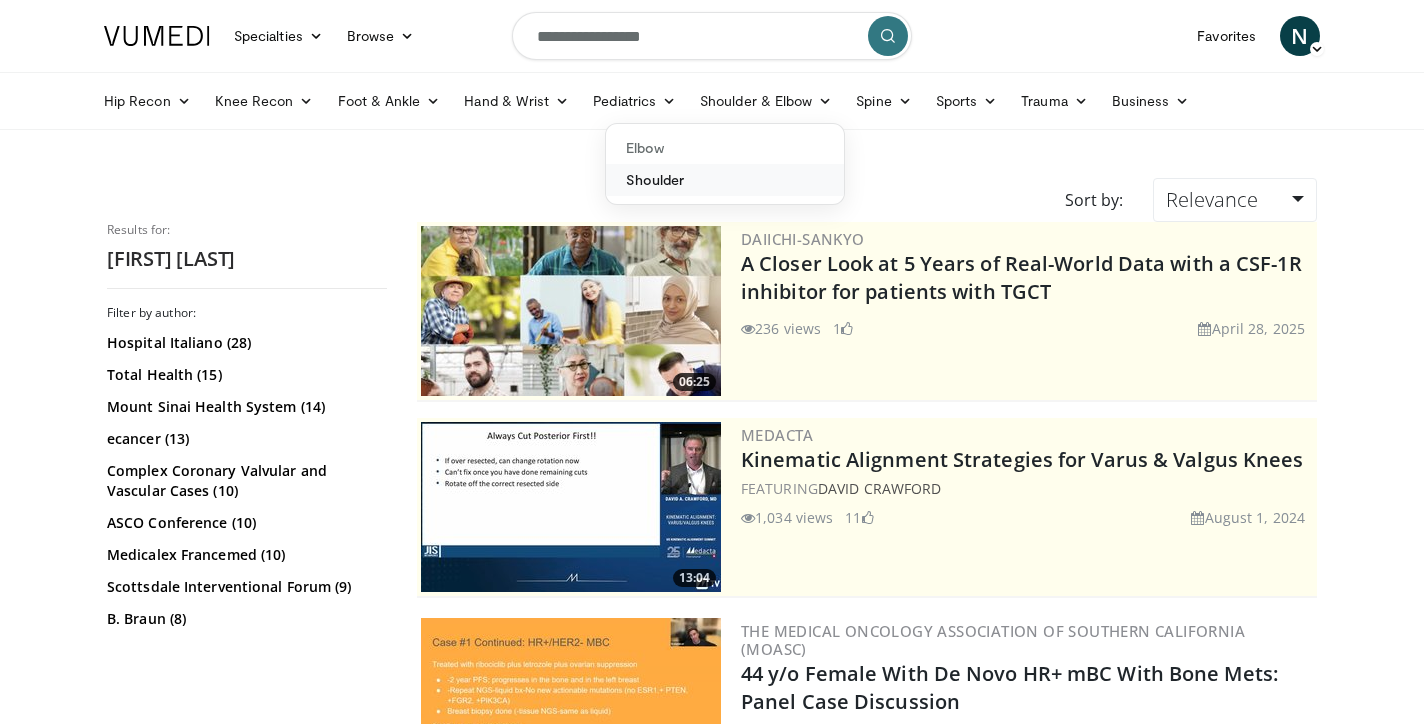 click on "Shoulder" at bounding box center [725, 180] 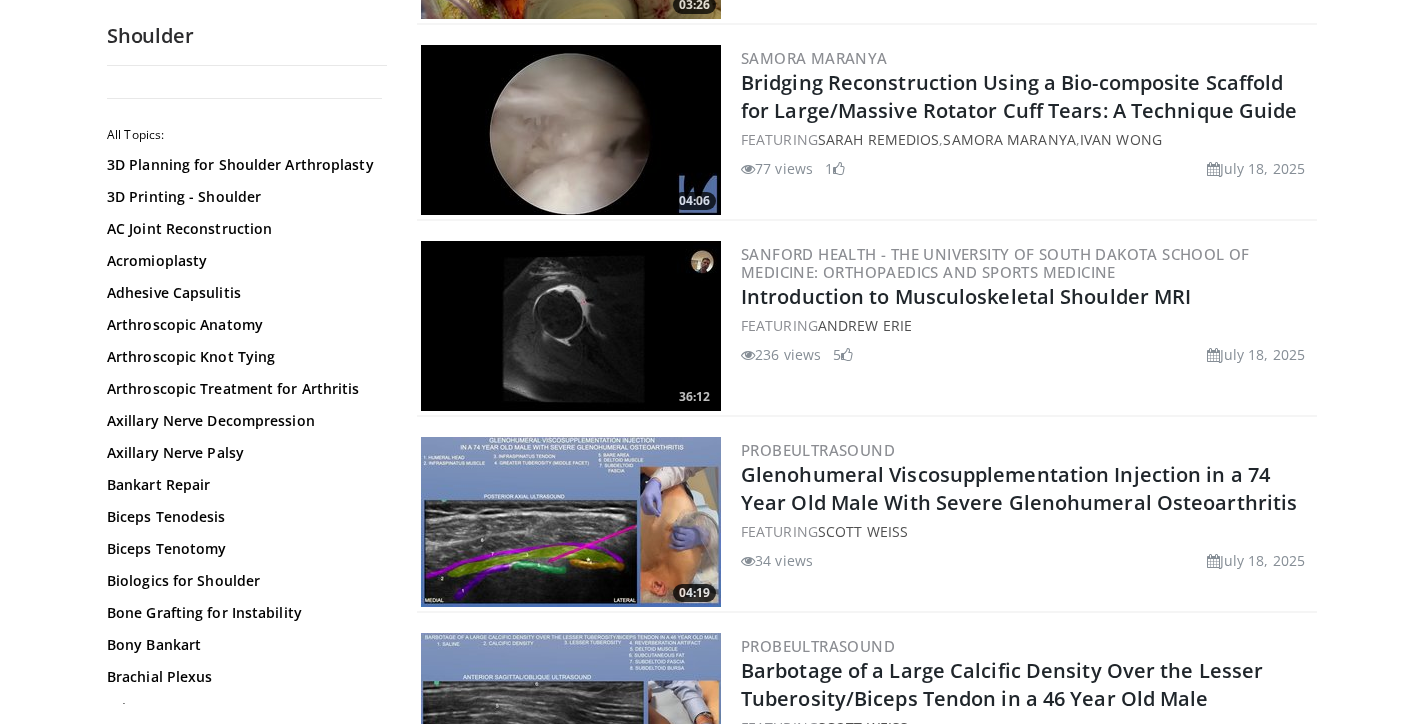 scroll, scrollTop: 1362, scrollLeft: 0, axis: vertical 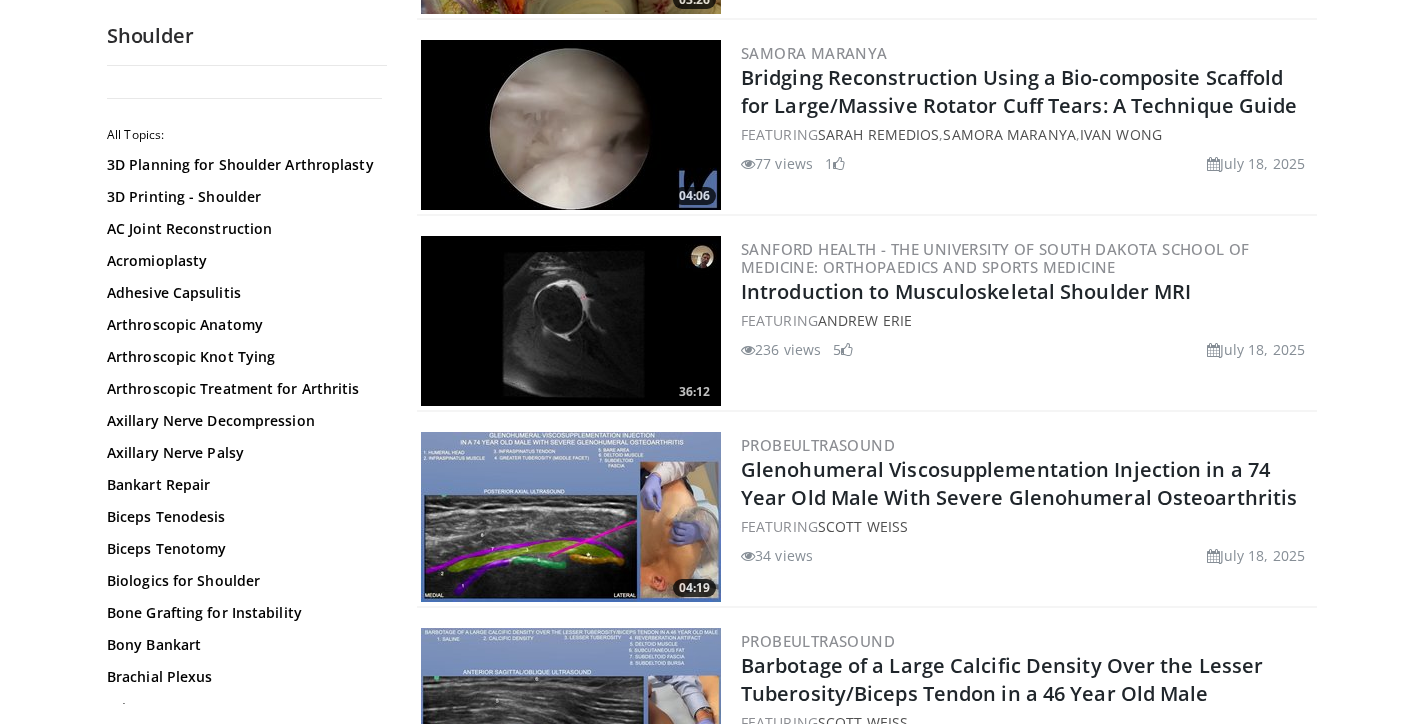 click at bounding box center (571, 517) 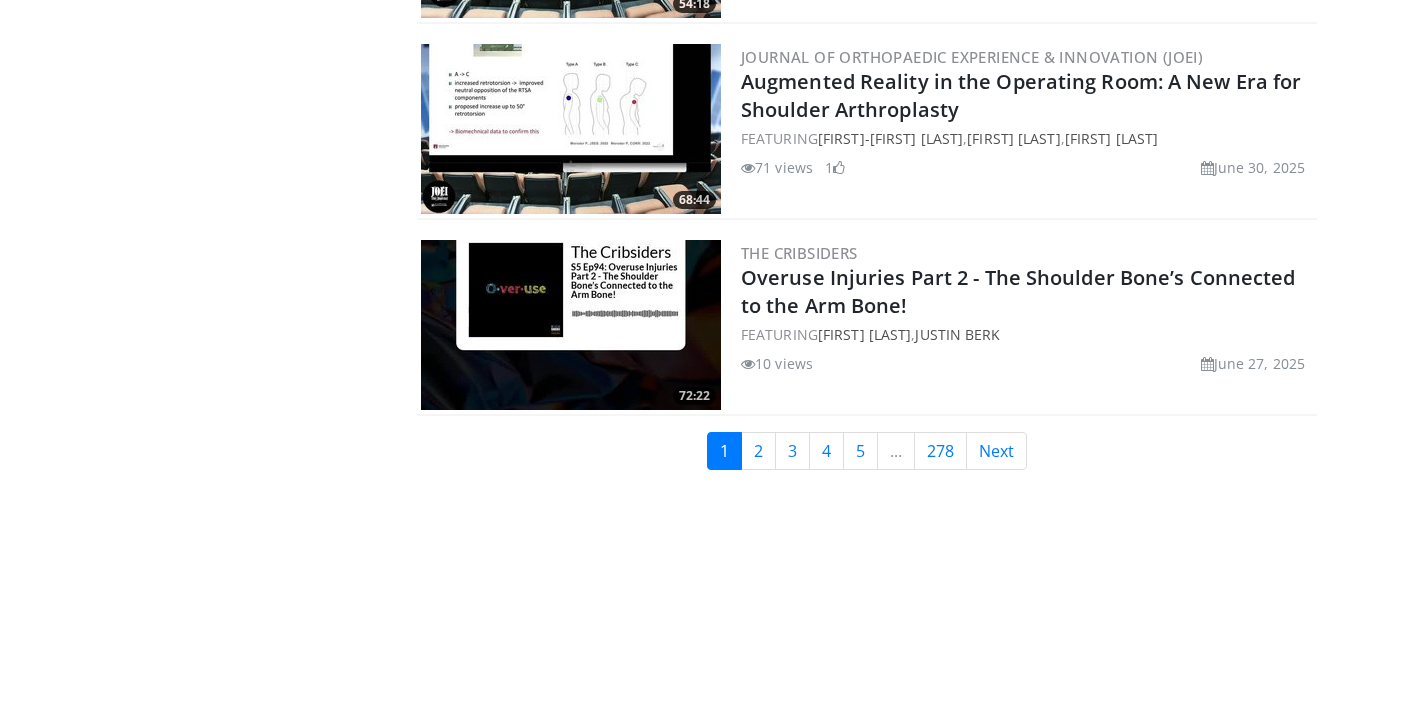 scroll, scrollTop: 4889, scrollLeft: 0, axis: vertical 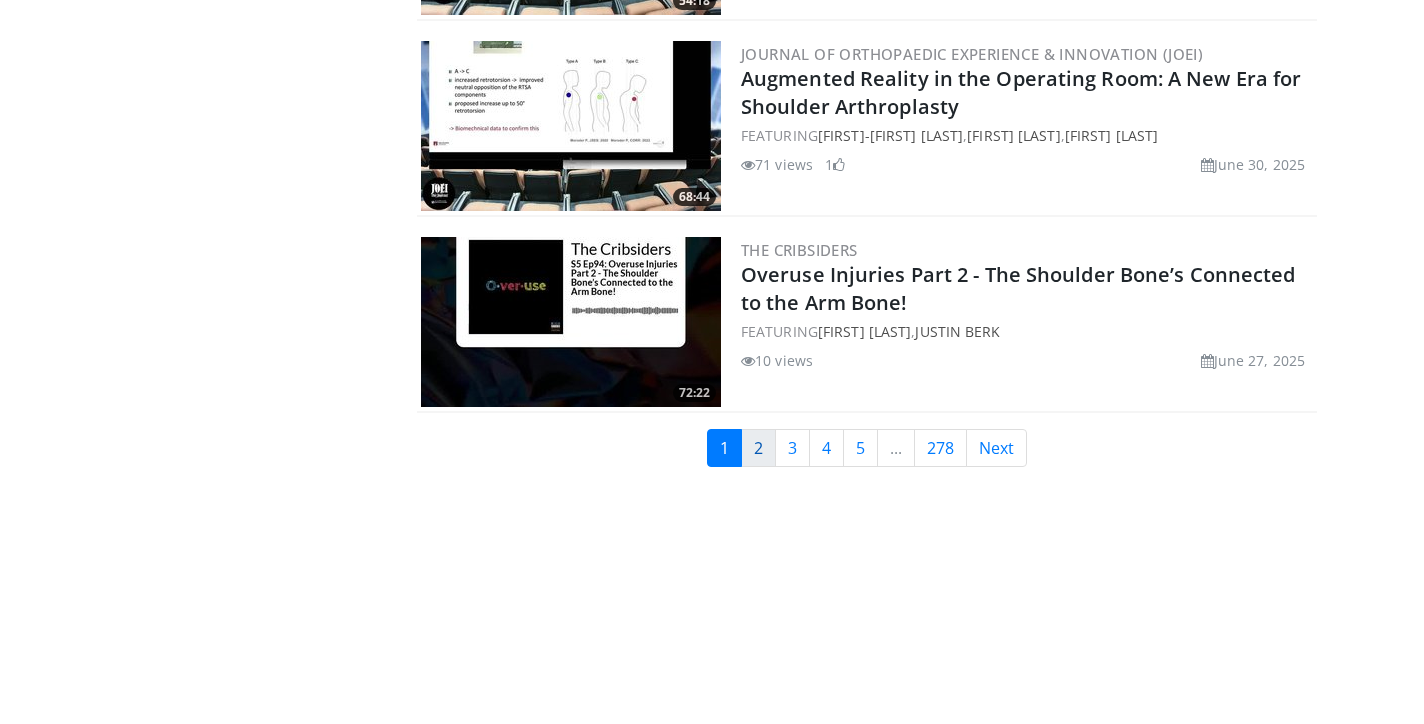 click on "2" at bounding box center [758, 448] 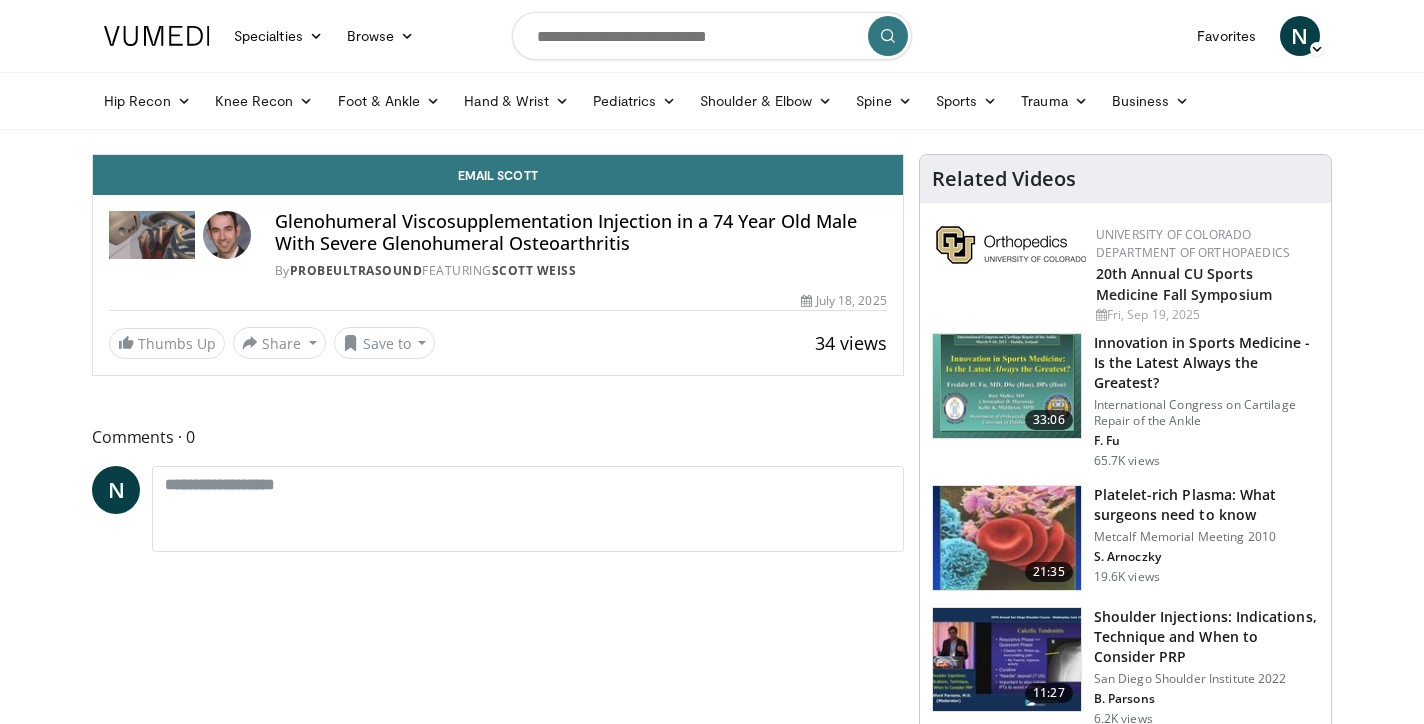 scroll, scrollTop: 0, scrollLeft: 0, axis: both 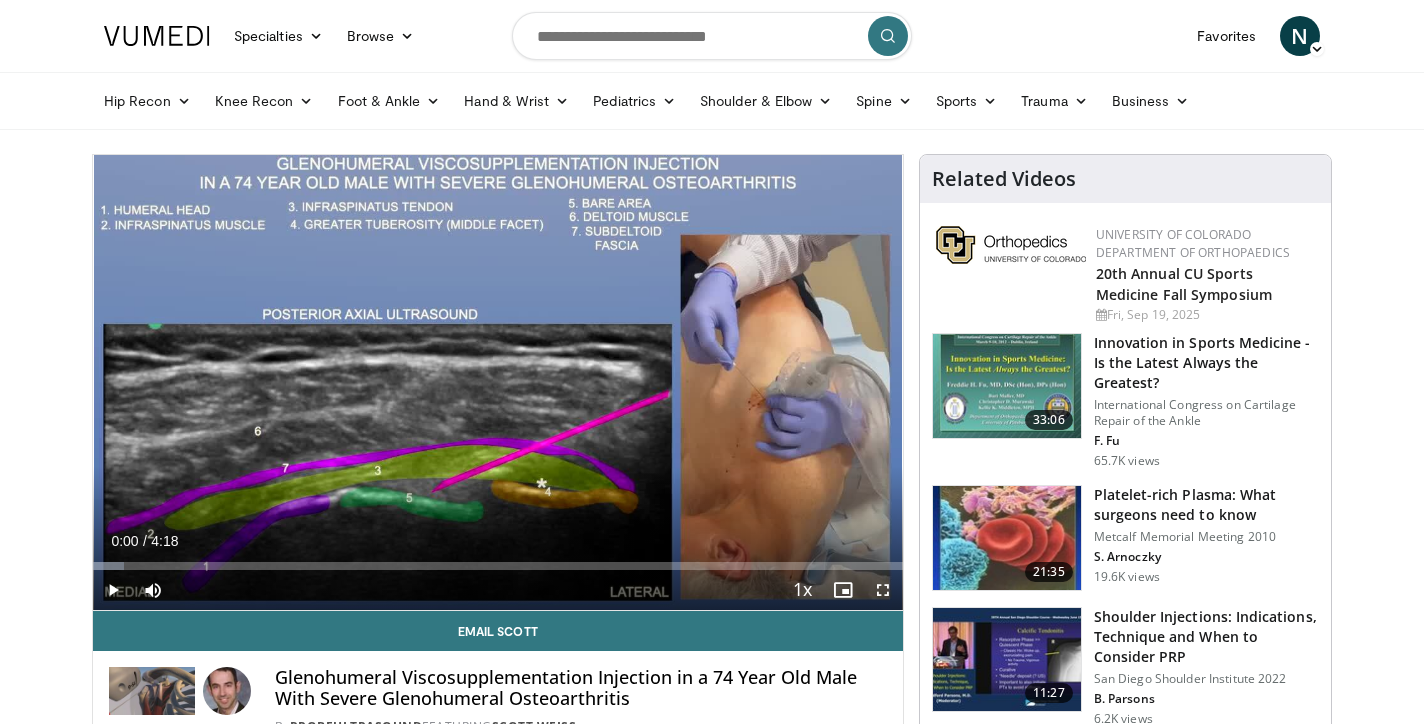 click at bounding box center [113, 590] 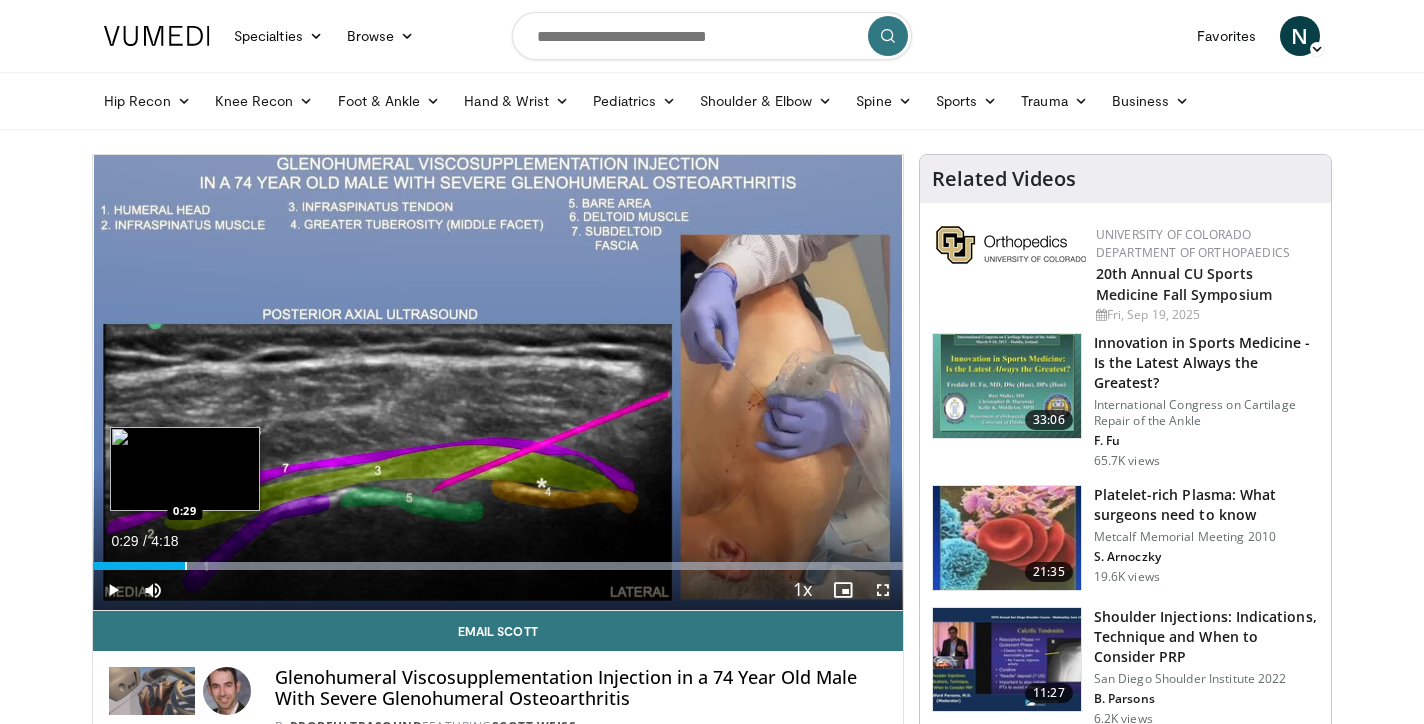 click at bounding box center (186, 566) 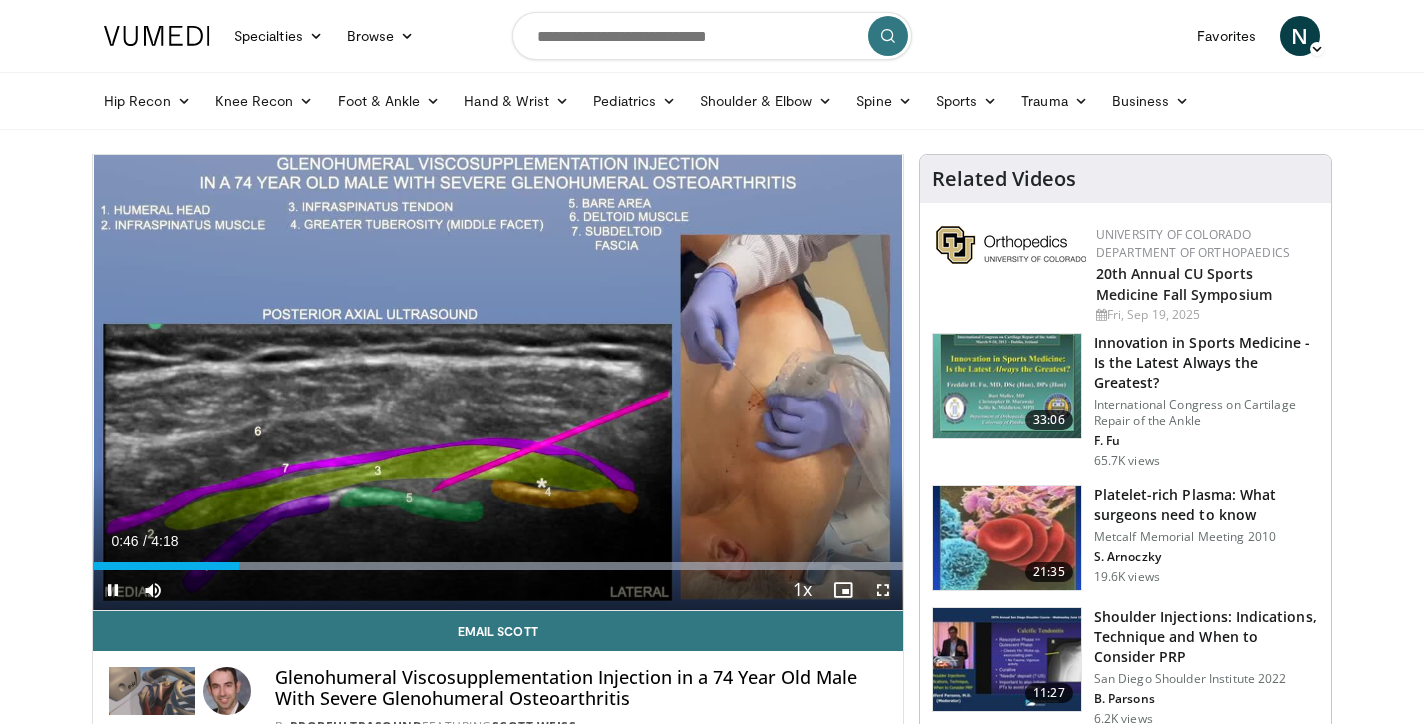 click at bounding box center [113, 590] 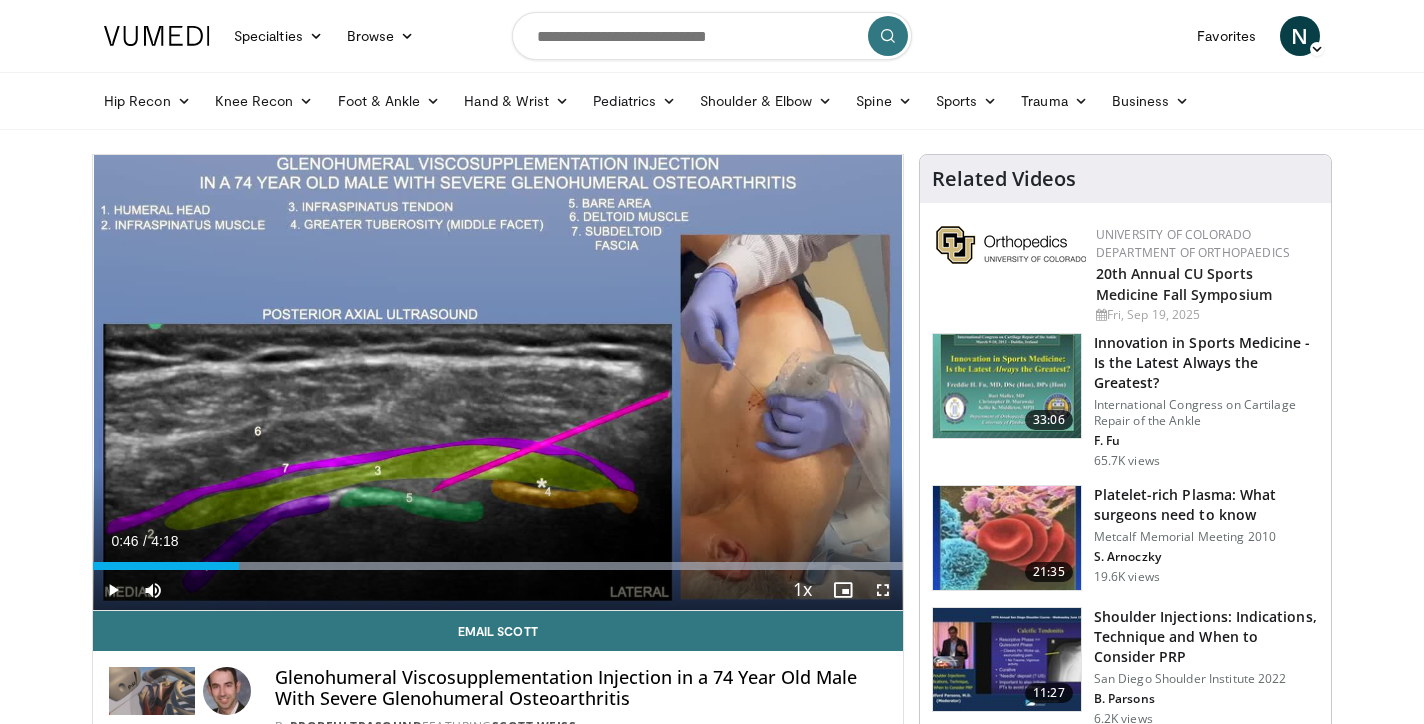 click at bounding box center (113, 590) 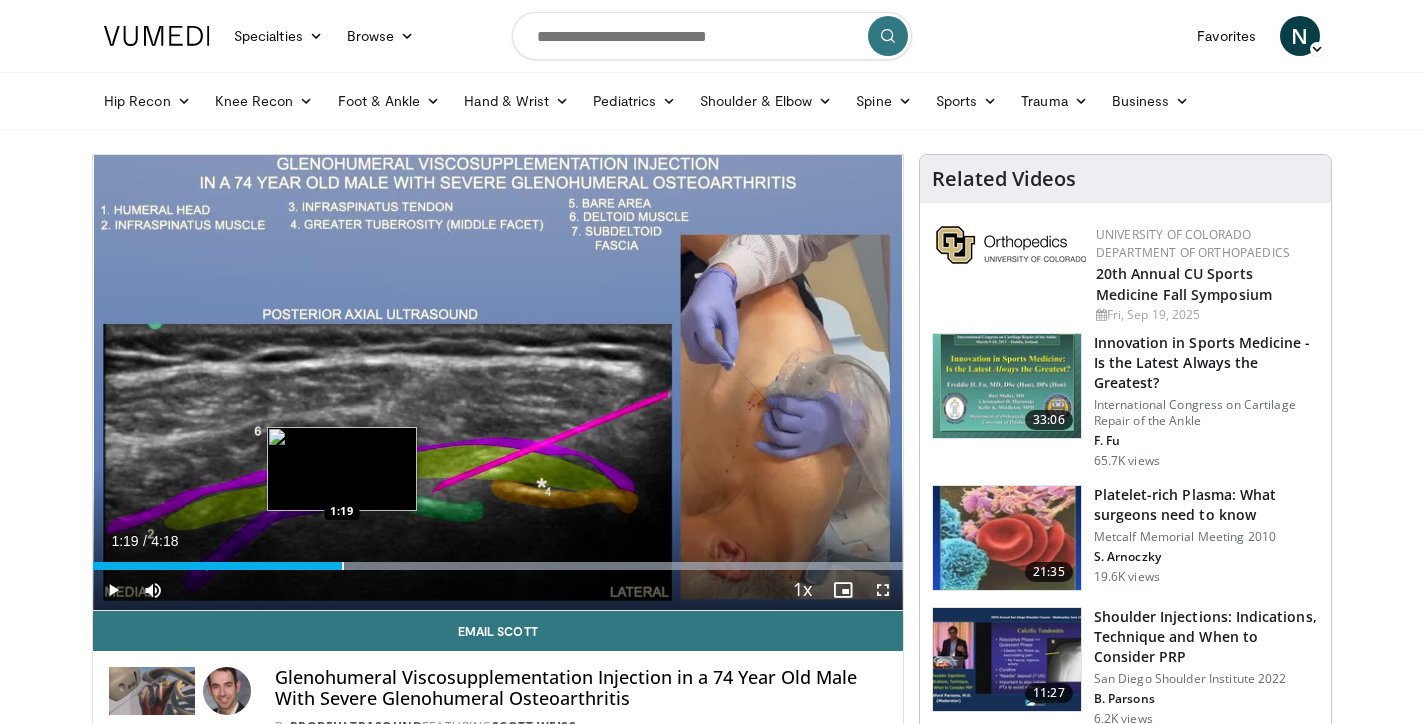 click on "Loaded :  99.97% 1:19 1:19" at bounding box center (498, 560) 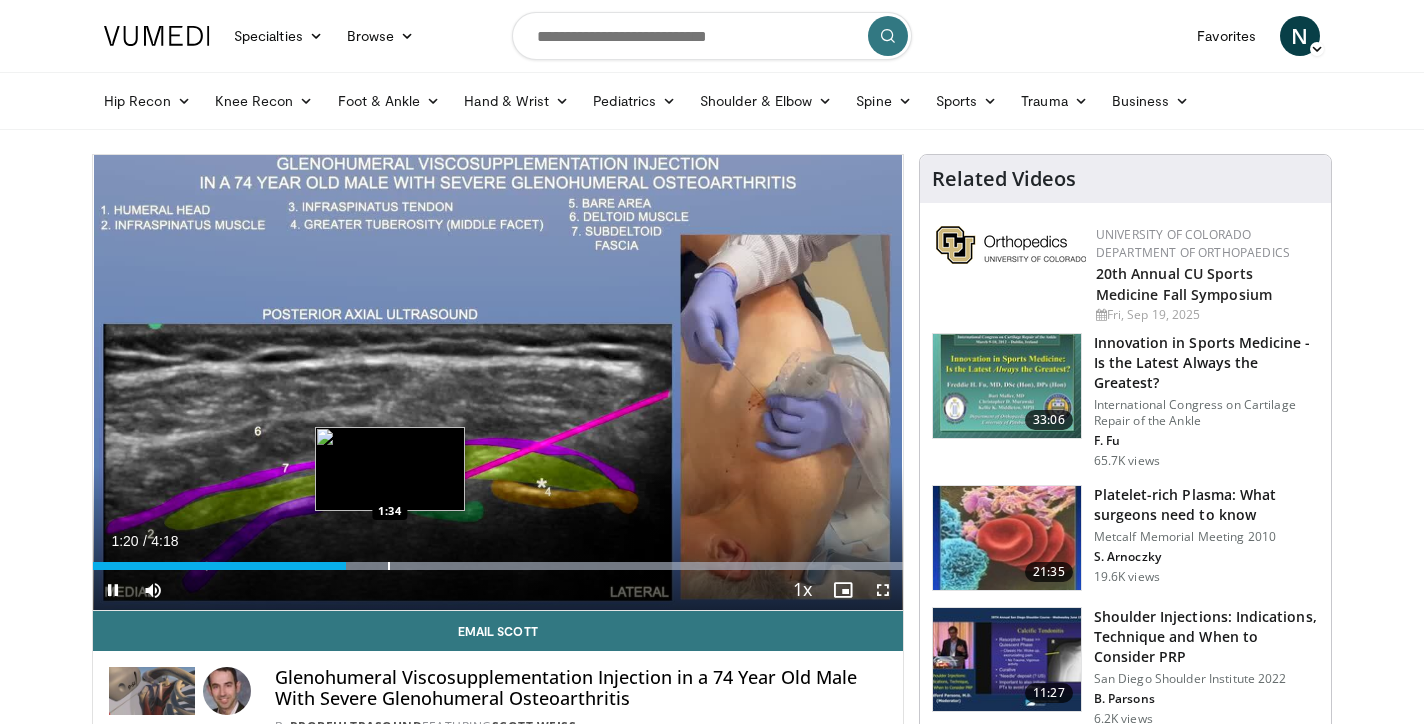 click on "Loaded :  99.97% 1:20 1:34" at bounding box center [498, 560] 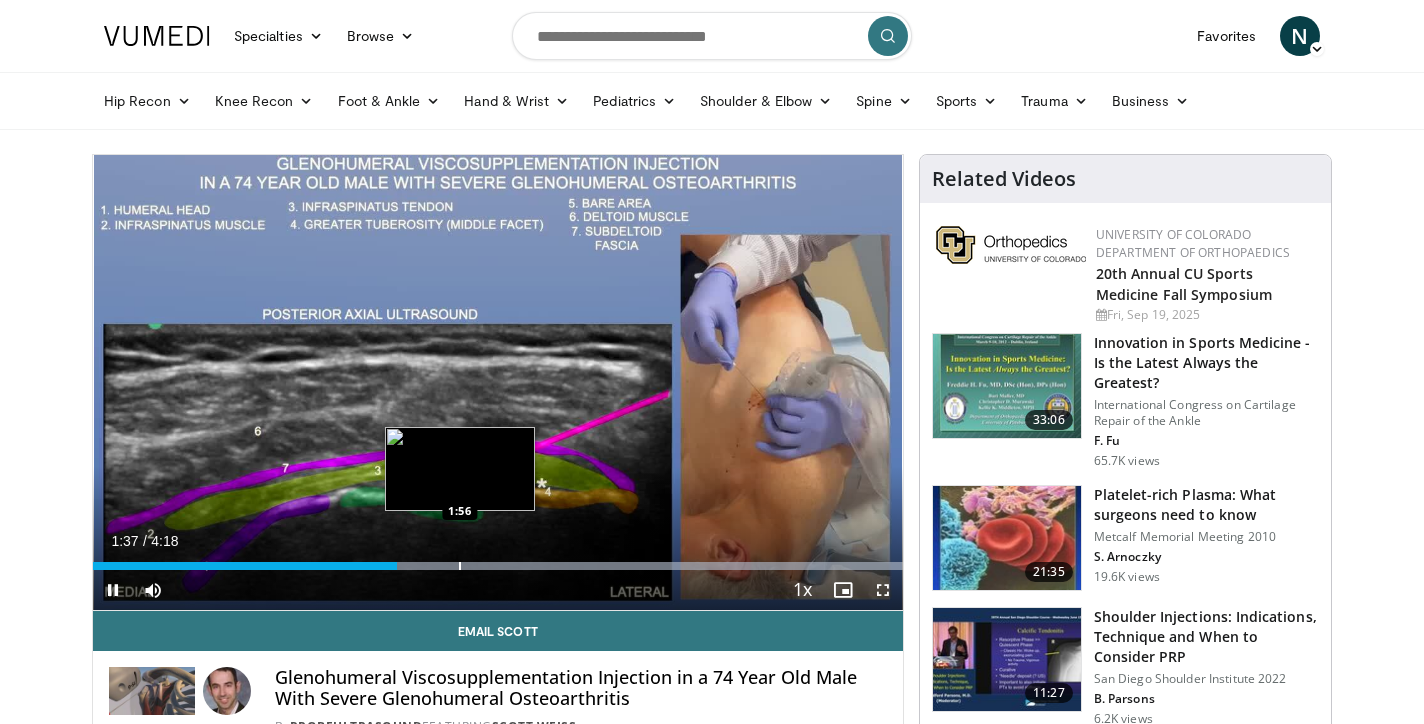 click on "Loaded :  99.97% 1:37 1:56" at bounding box center (498, 560) 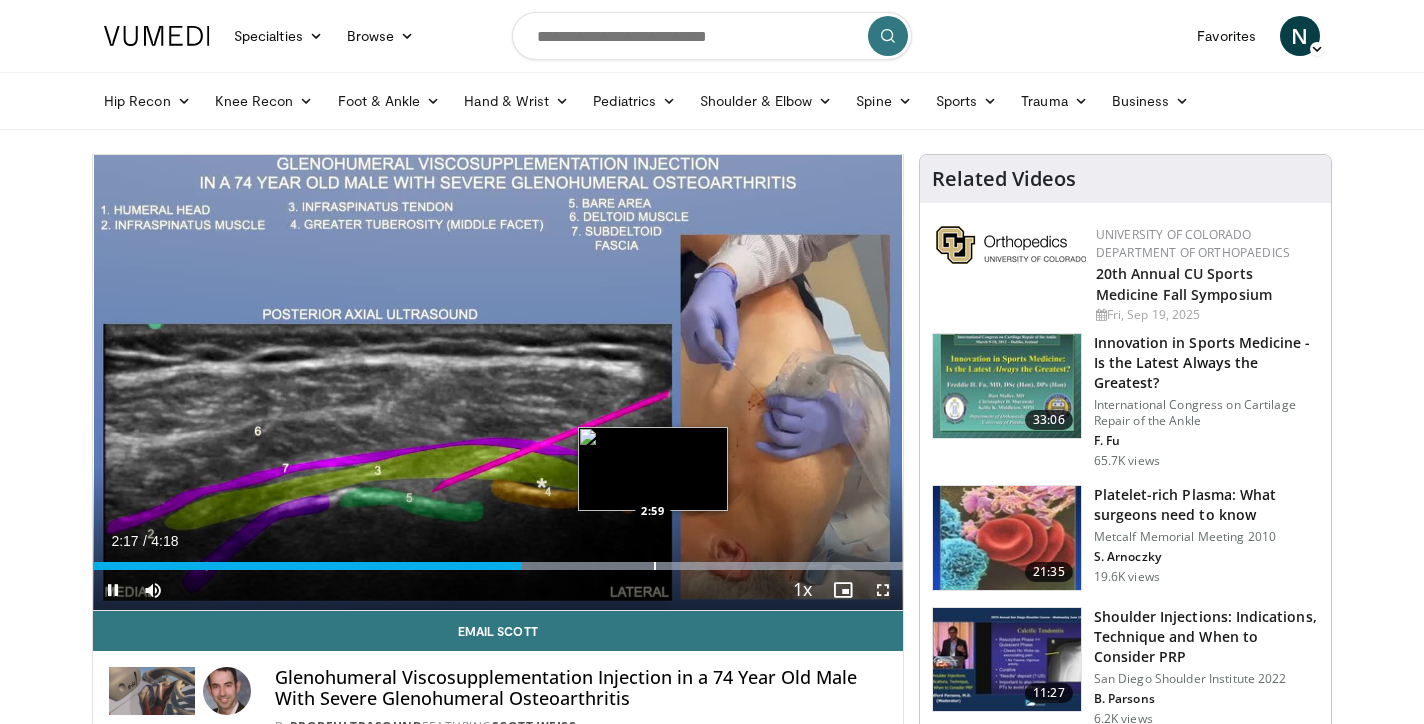 click at bounding box center (655, 566) 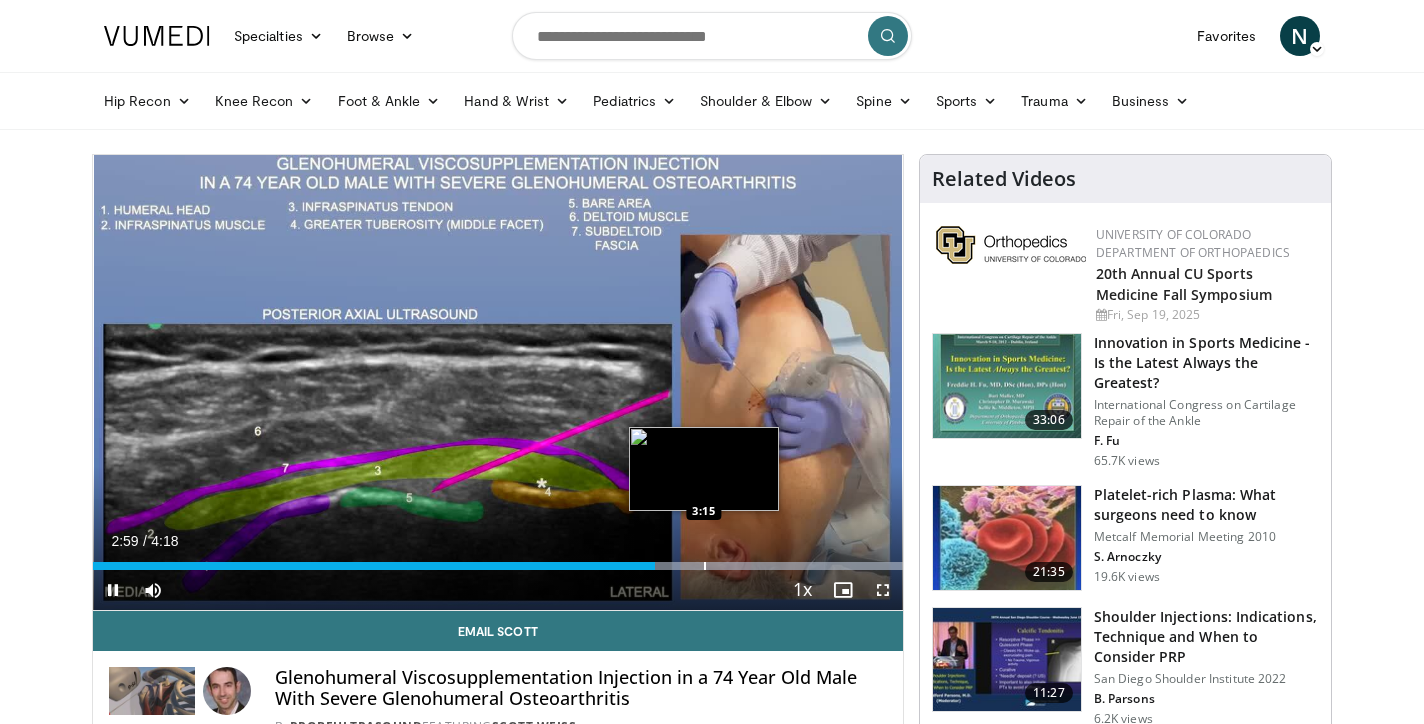 click on "Loaded :  99.97% 2:59 3:15" at bounding box center (498, 560) 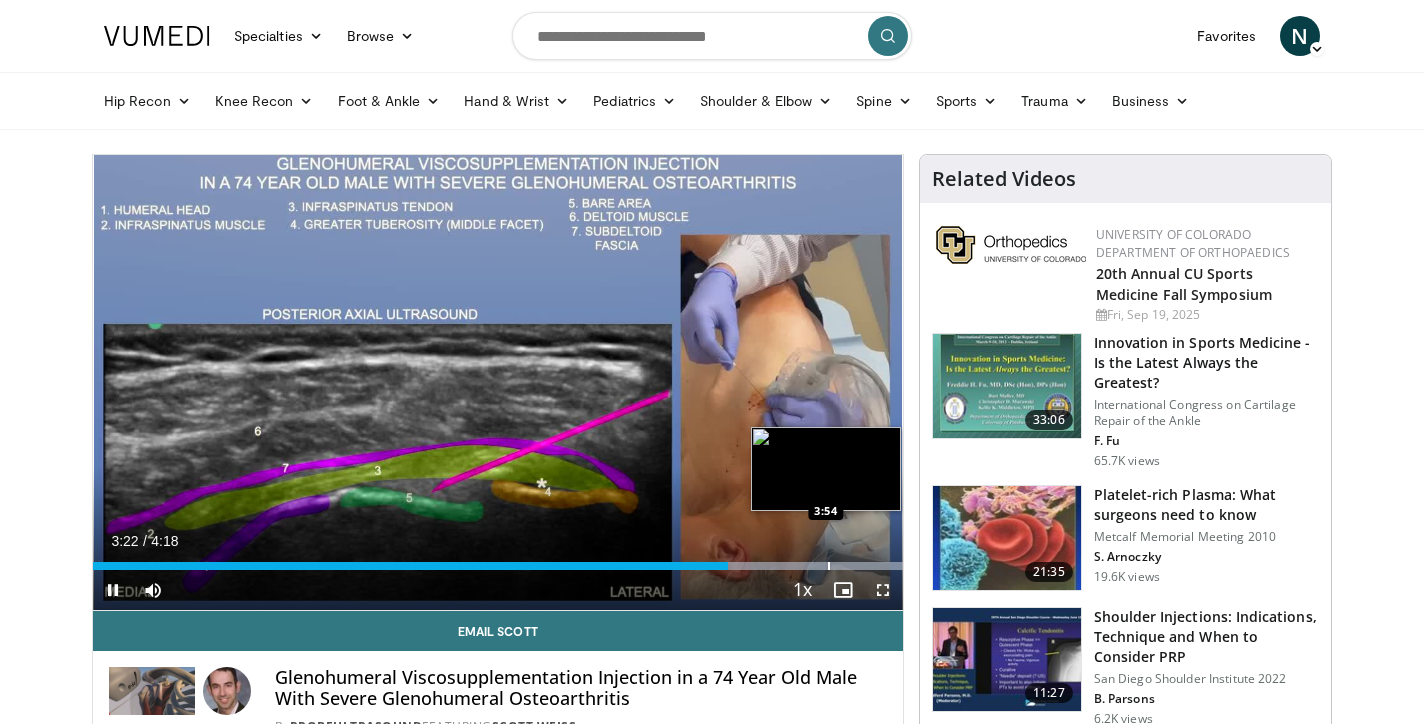 click on "Loaded :  99.97% 3:22 3:54" at bounding box center [498, 560] 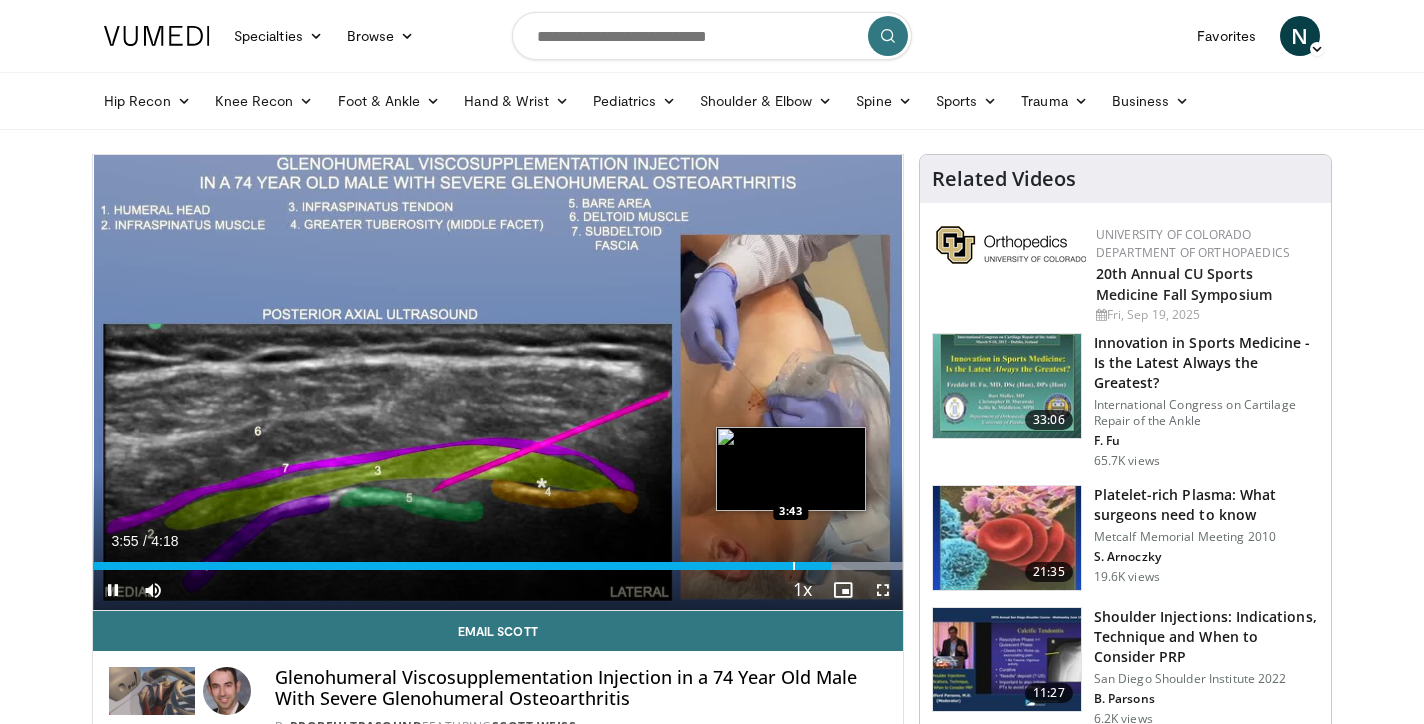 click at bounding box center [794, 566] 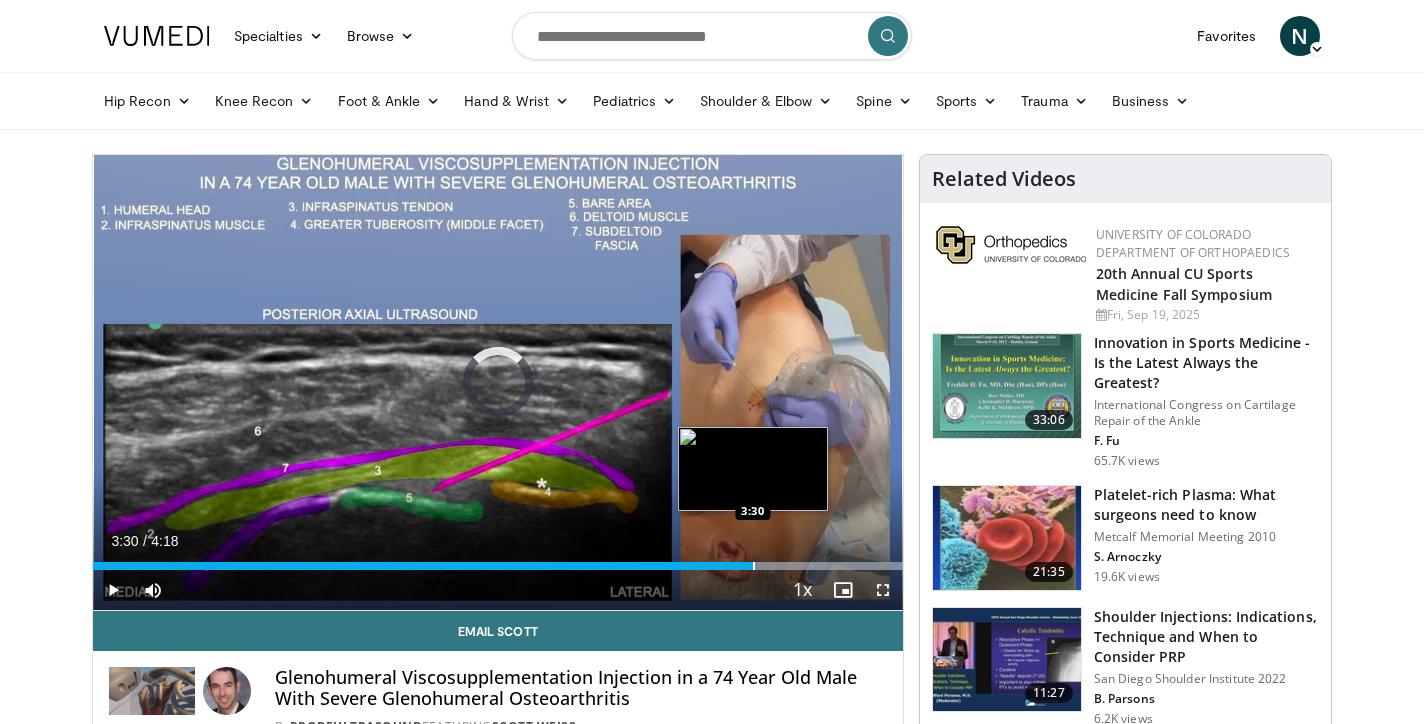 click at bounding box center (754, 566) 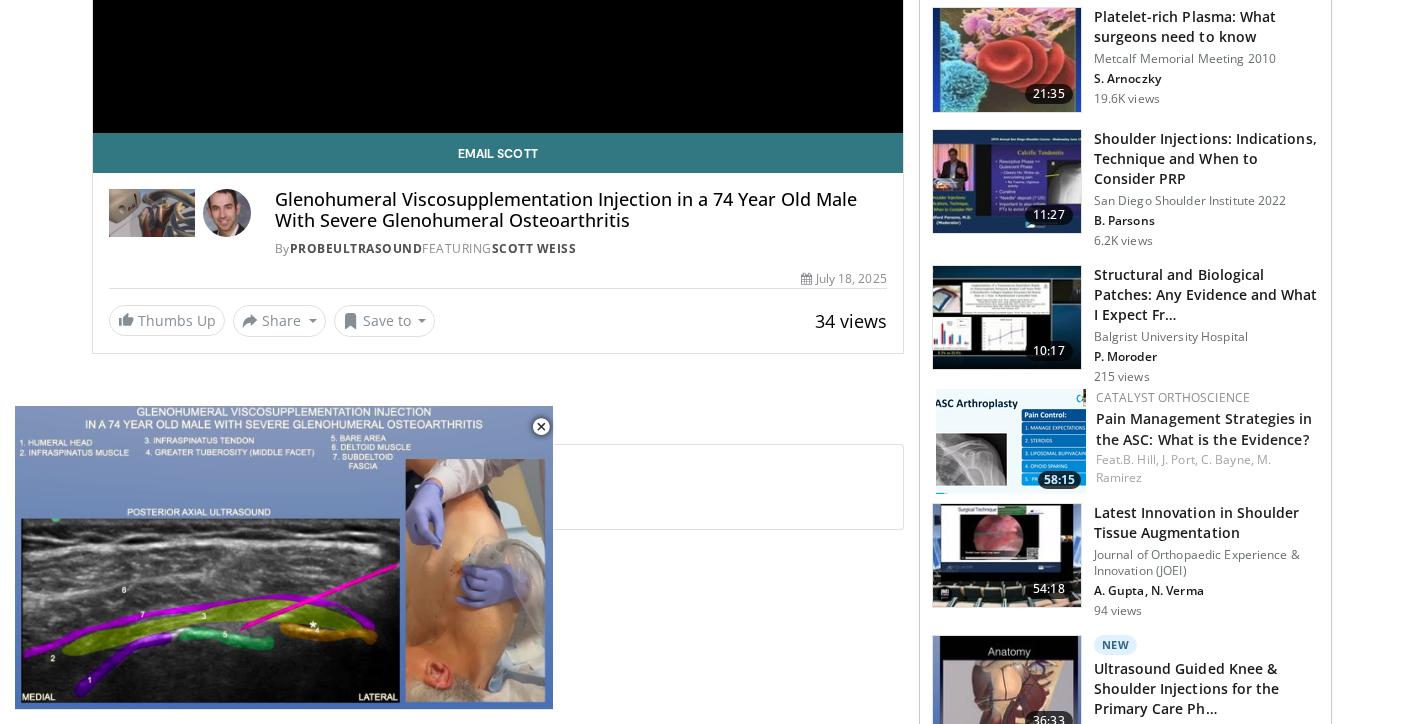 scroll, scrollTop: 479, scrollLeft: 0, axis: vertical 